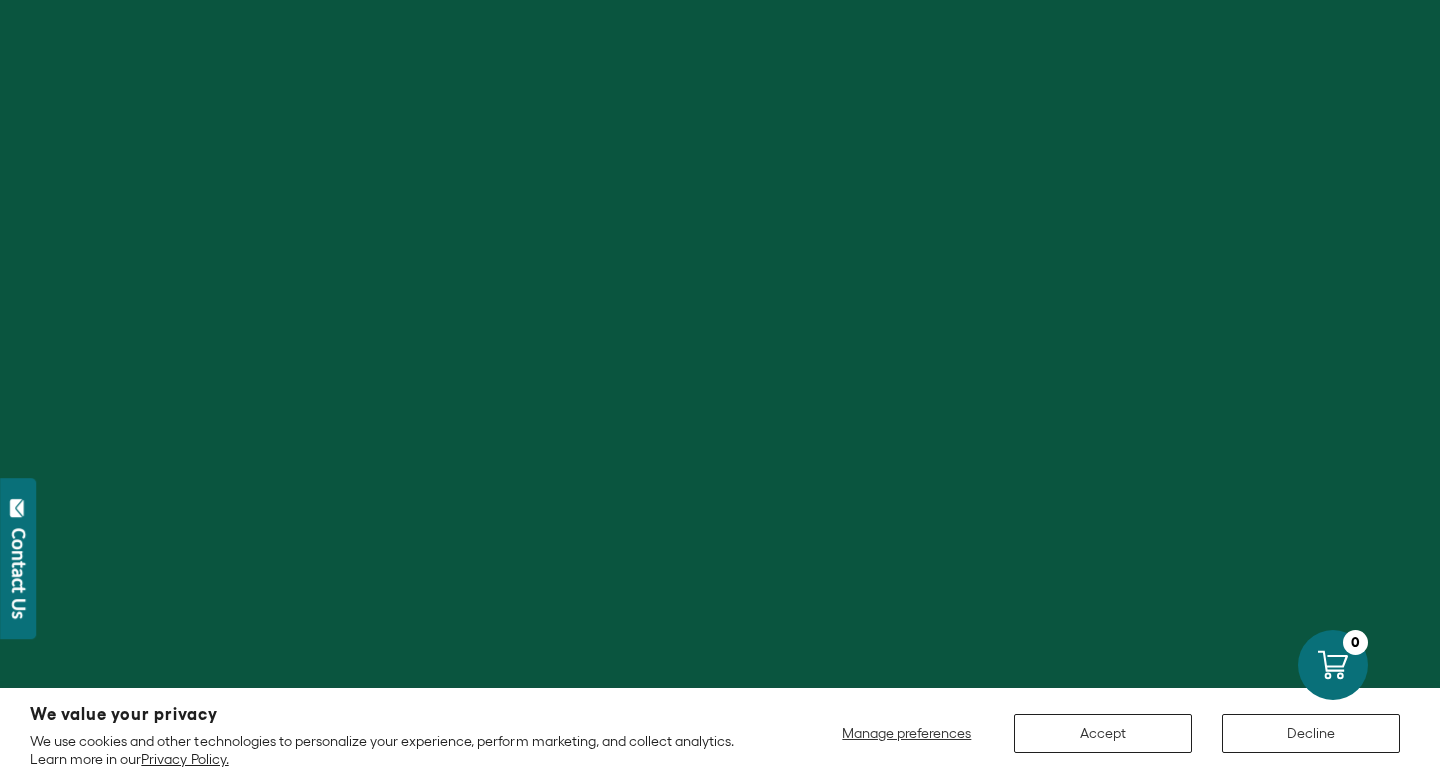 scroll, scrollTop: 0, scrollLeft: 0, axis: both 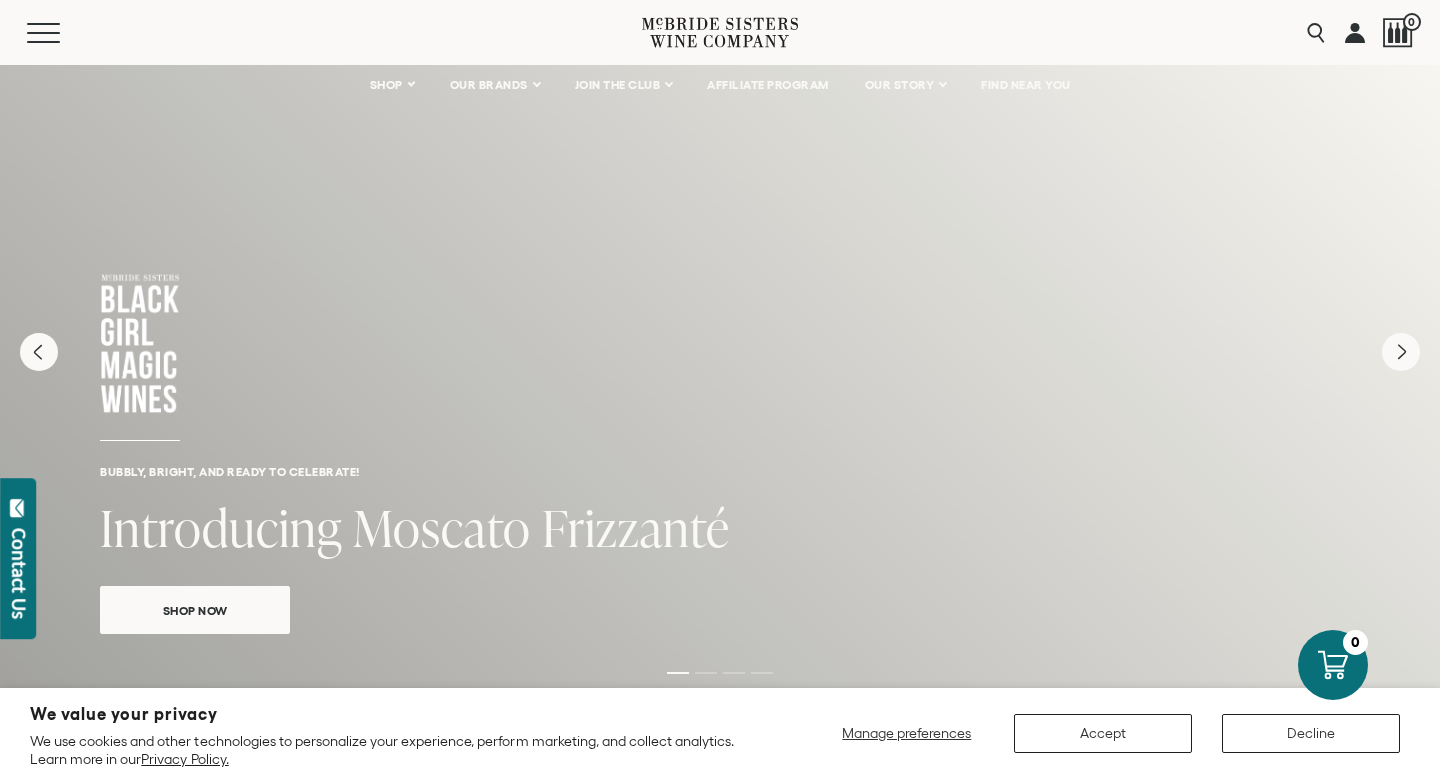 click at bounding box center [1355, 32] 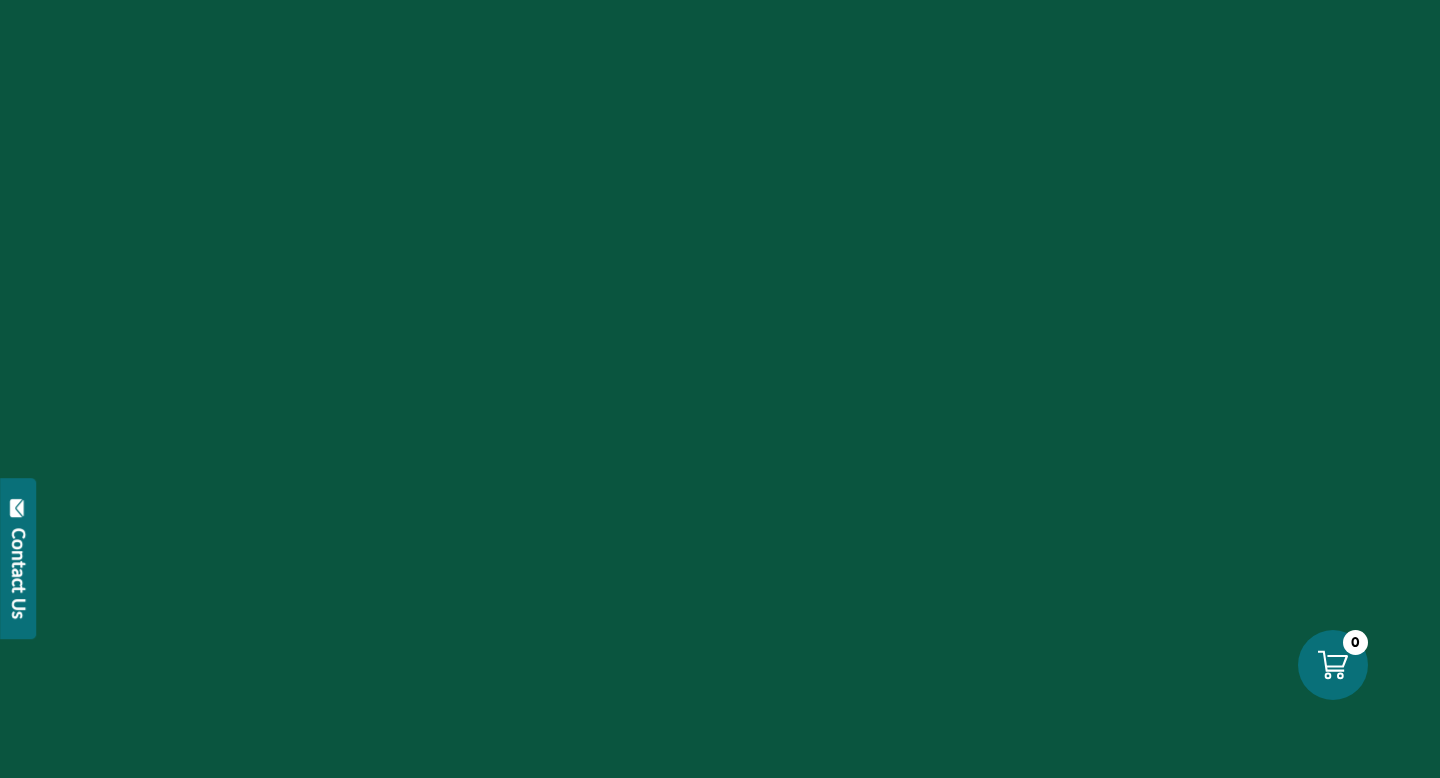 scroll, scrollTop: 0, scrollLeft: 0, axis: both 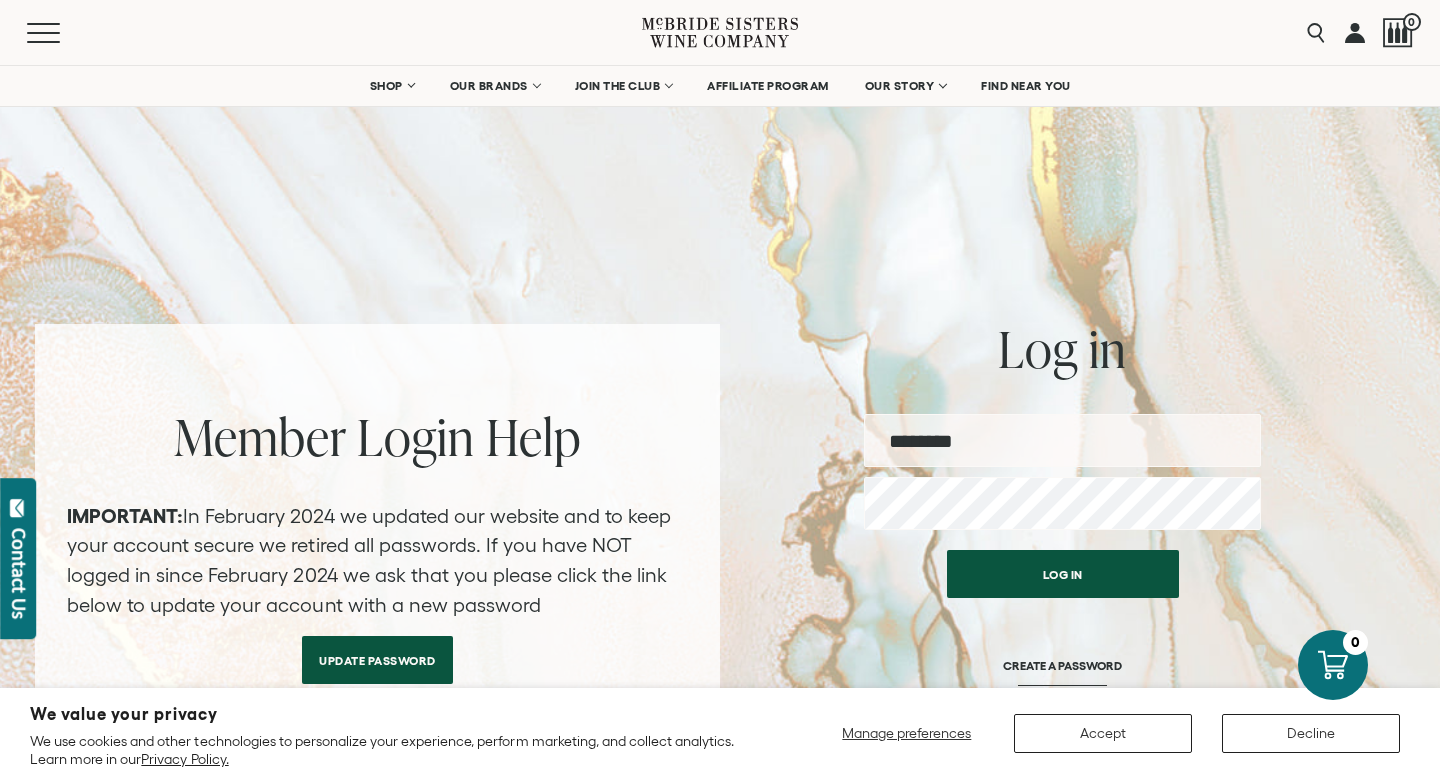 type on "**********" 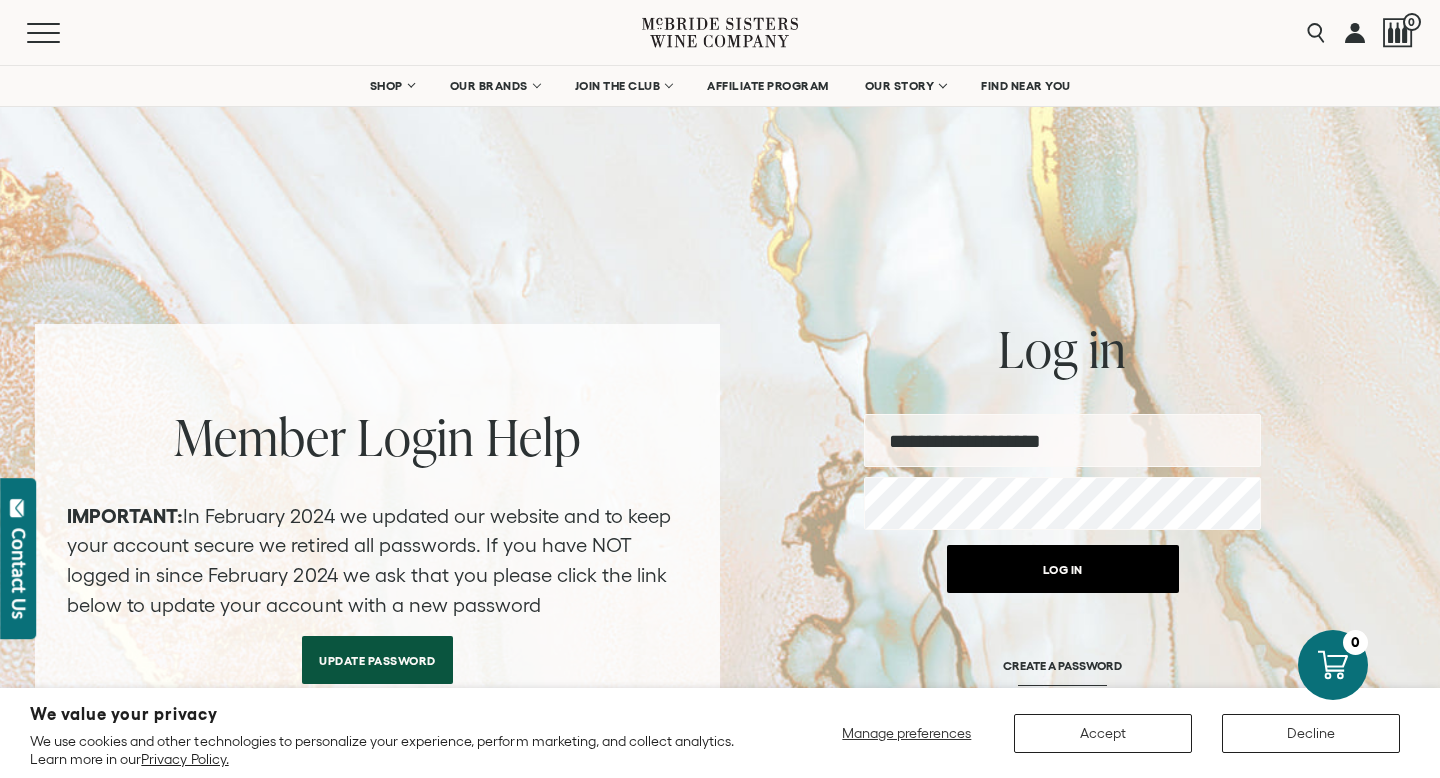 click on "Log in" at bounding box center (1063, 569) 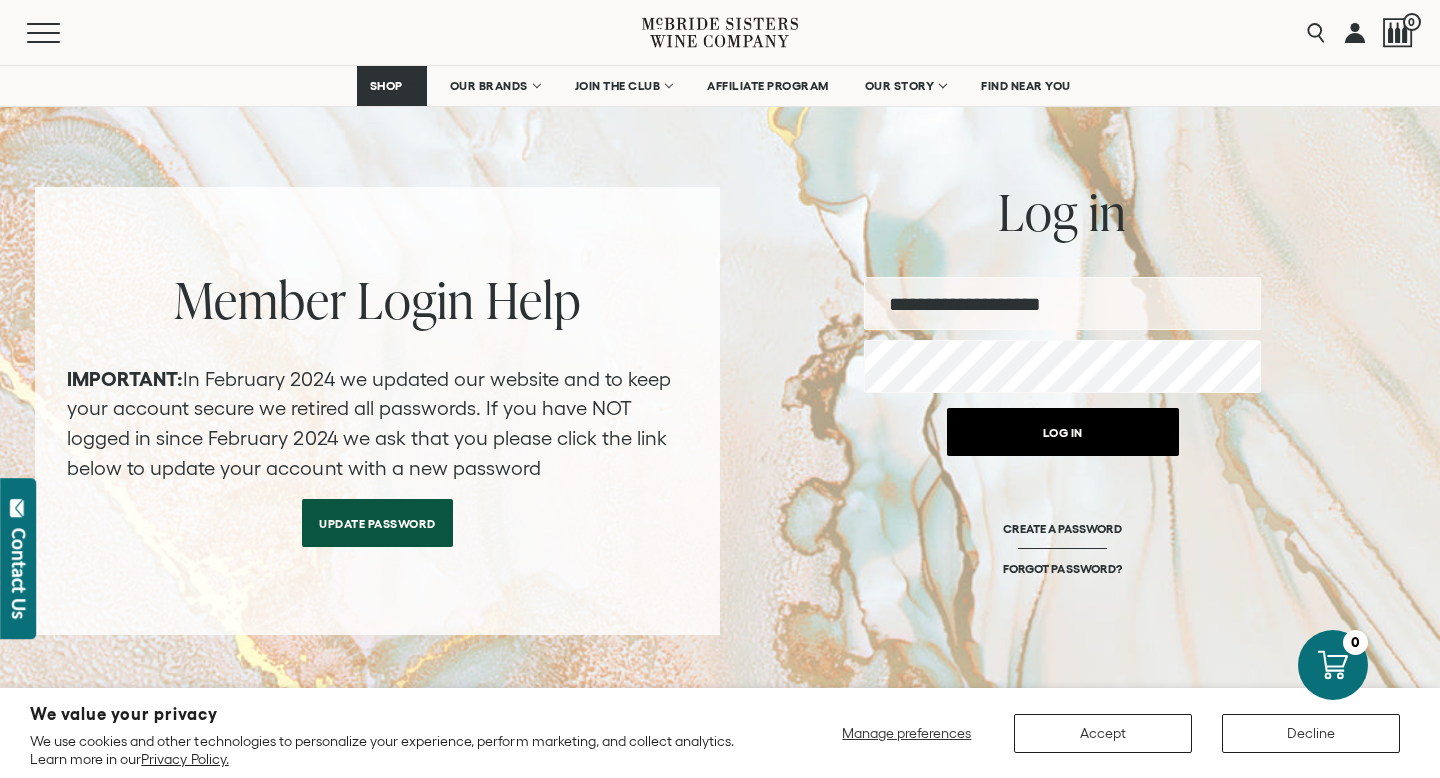 scroll, scrollTop: 210, scrollLeft: 0, axis: vertical 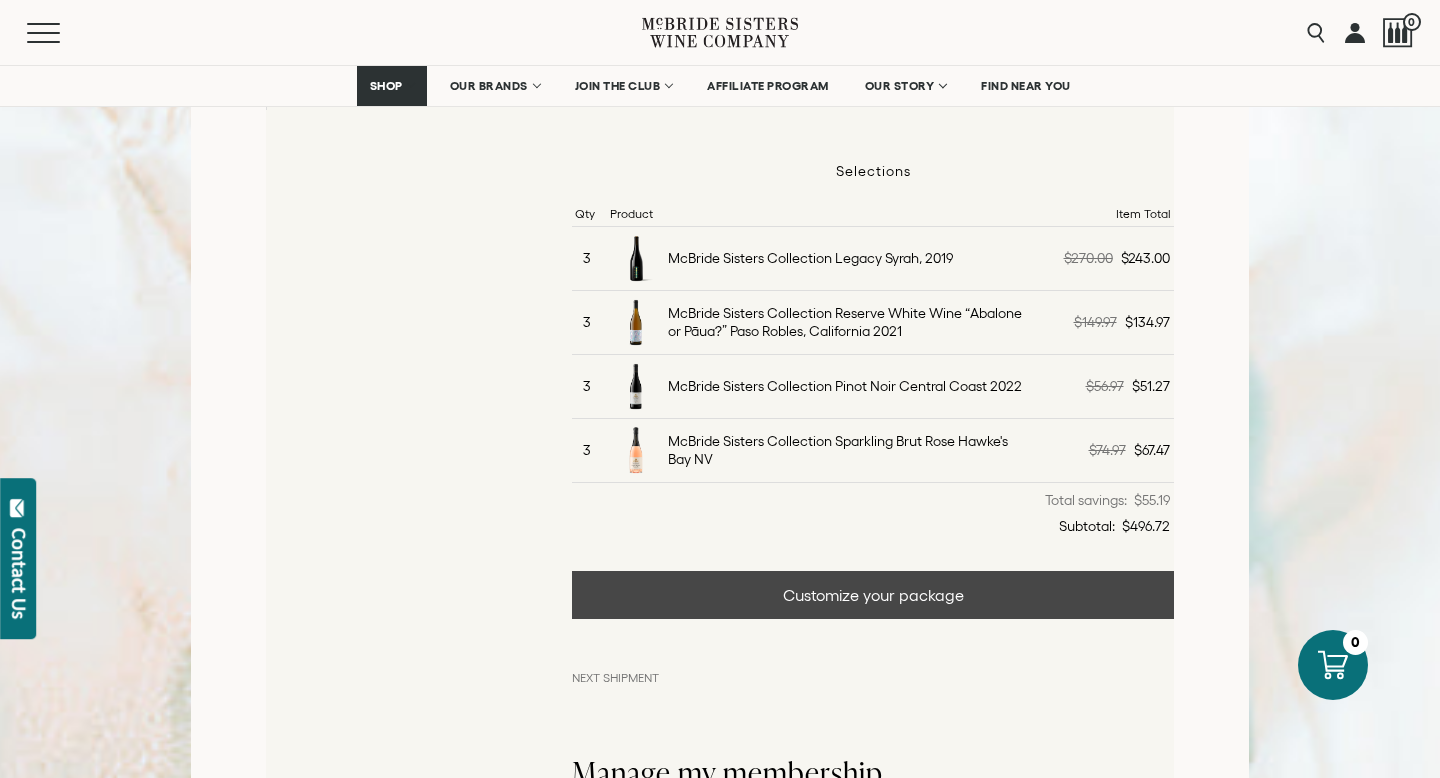 click on "Customize your package" at bounding box center (873, 595) 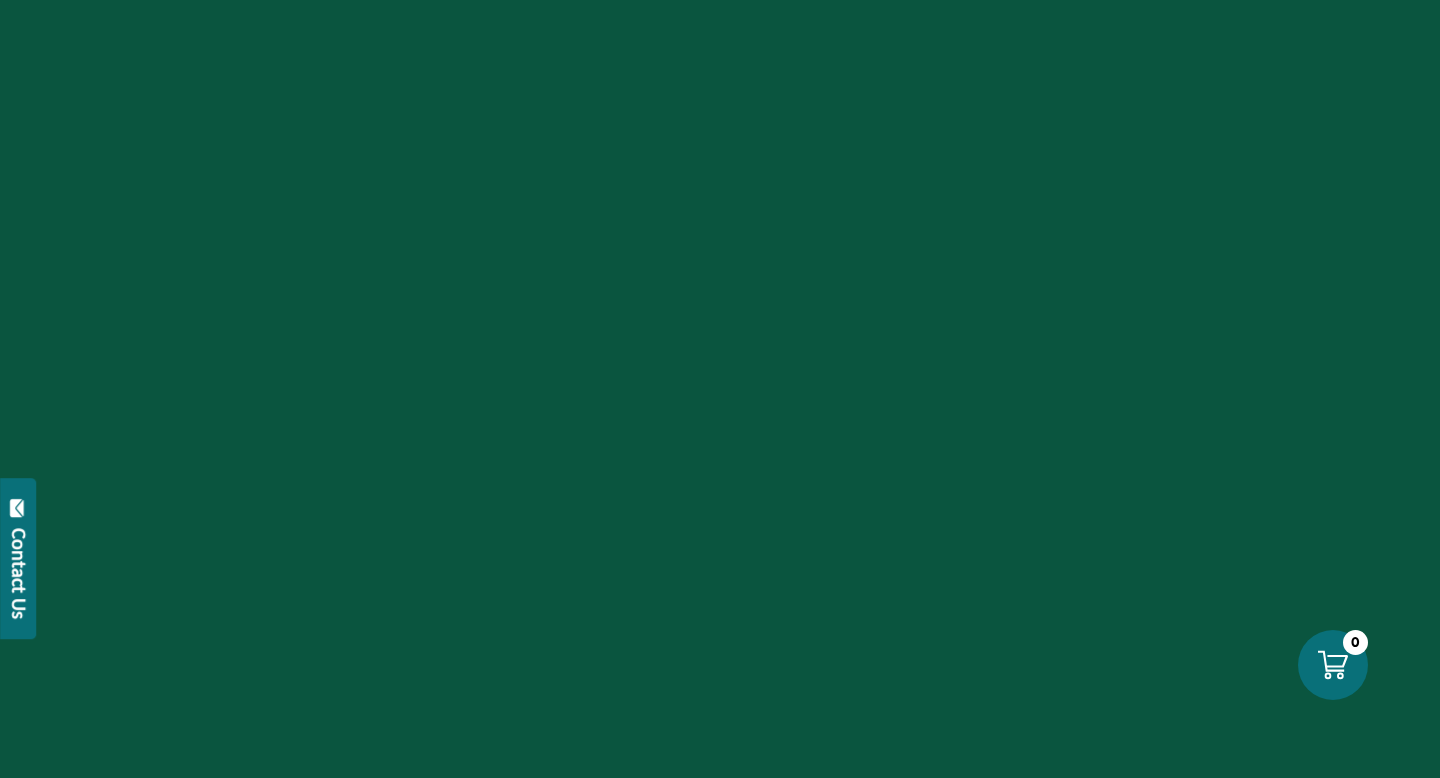 scroll, scrollTop: 0, scrollLeft: 0, axis: both 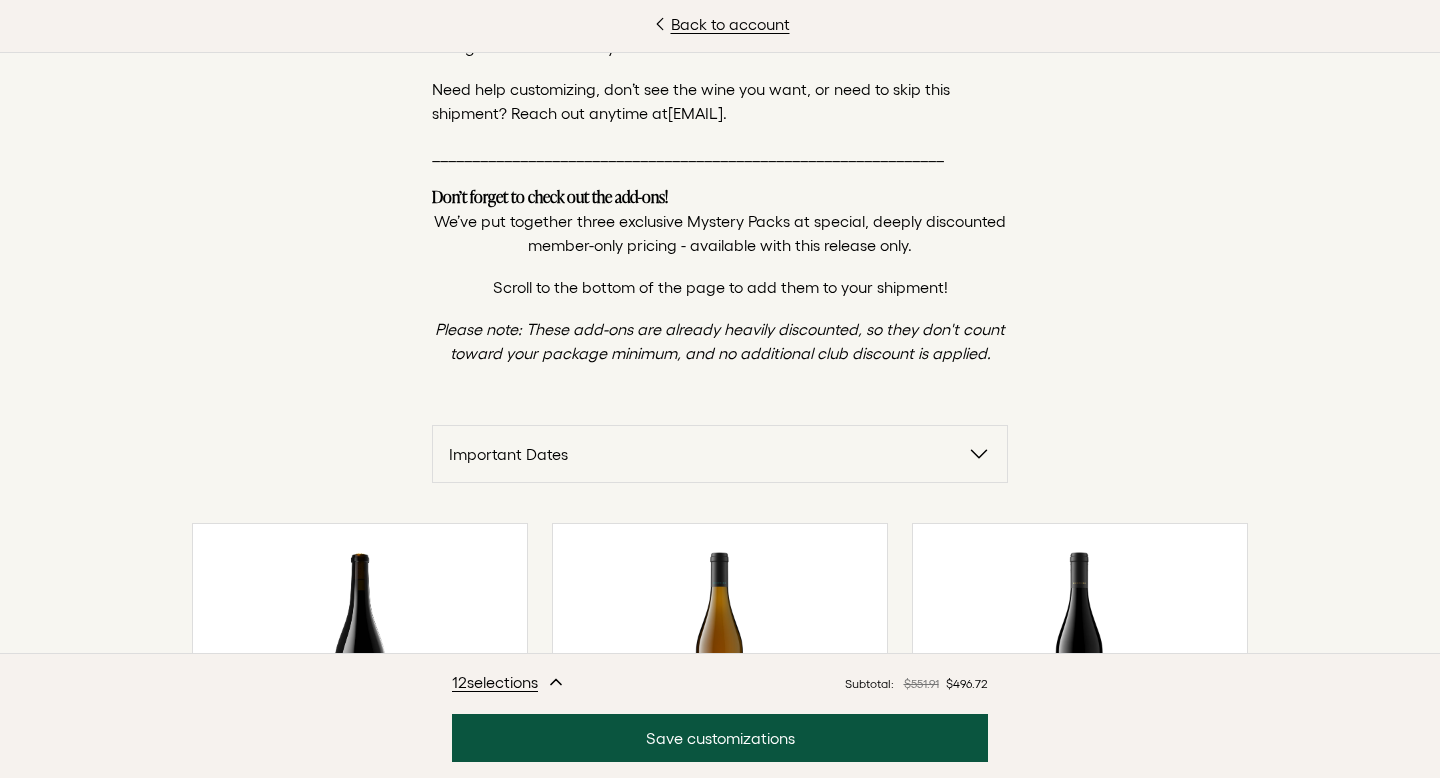 click on "Important Dates" at bounding box center (708, 454) 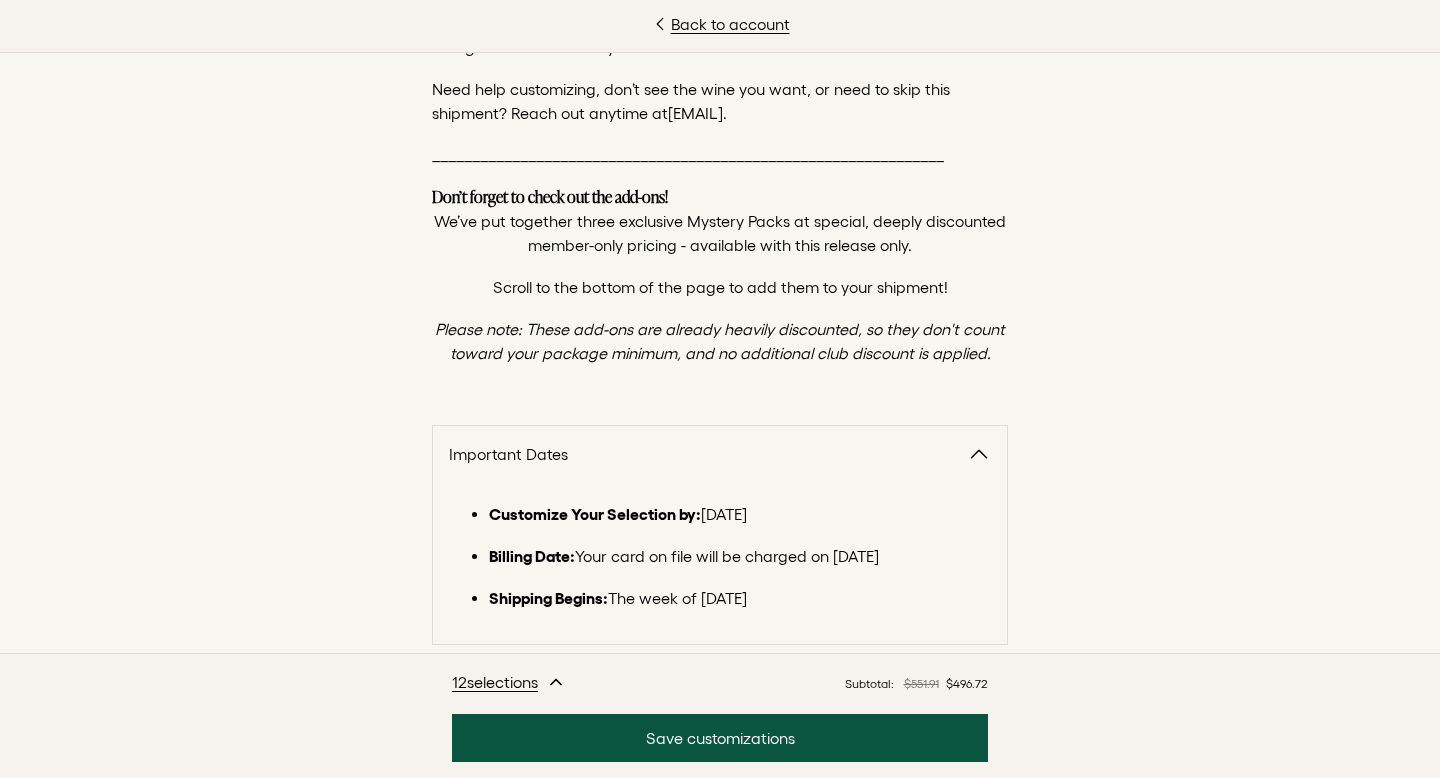 click on "Important Dates" at bounding box center [708, 454] 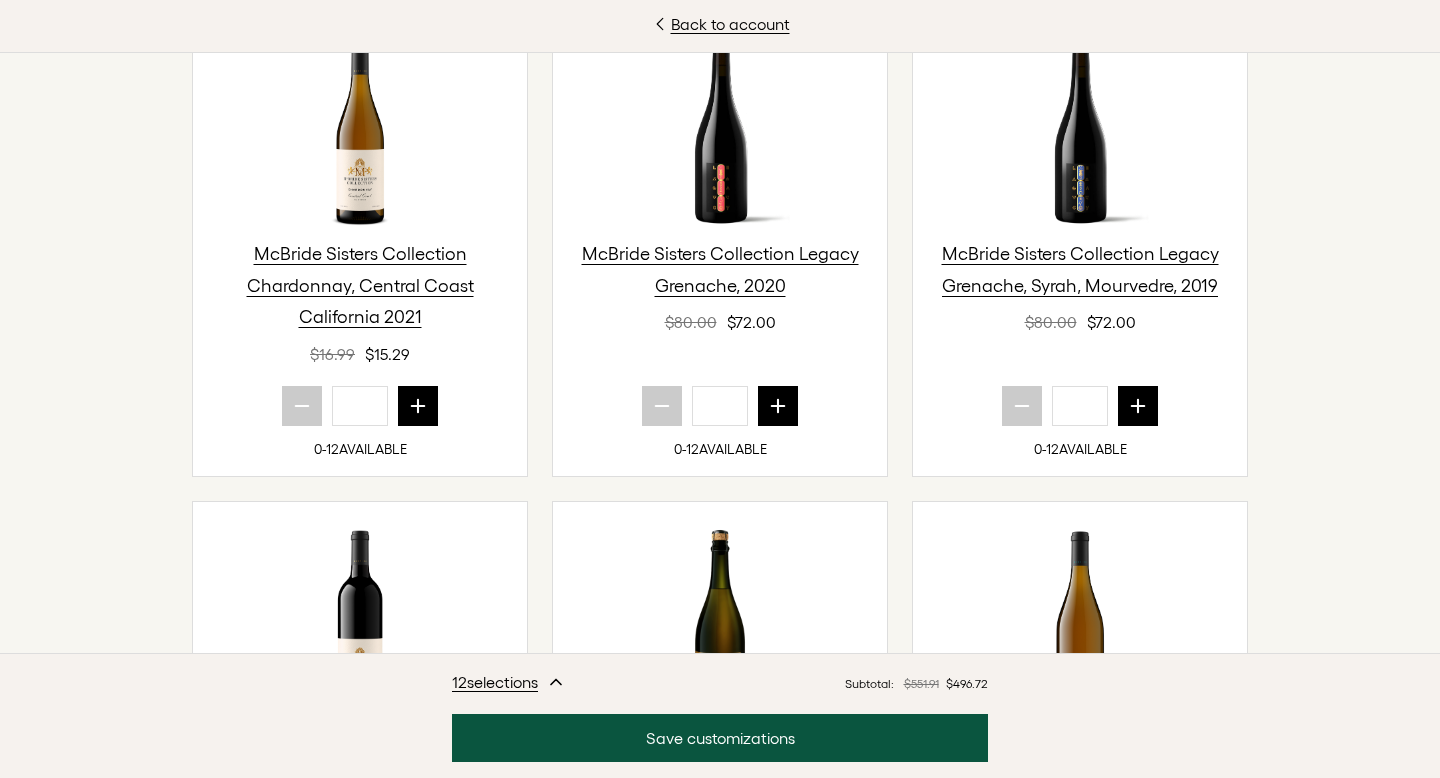 scroll, scrollTop: 1216, scrollLeft: 0, axis: vertical 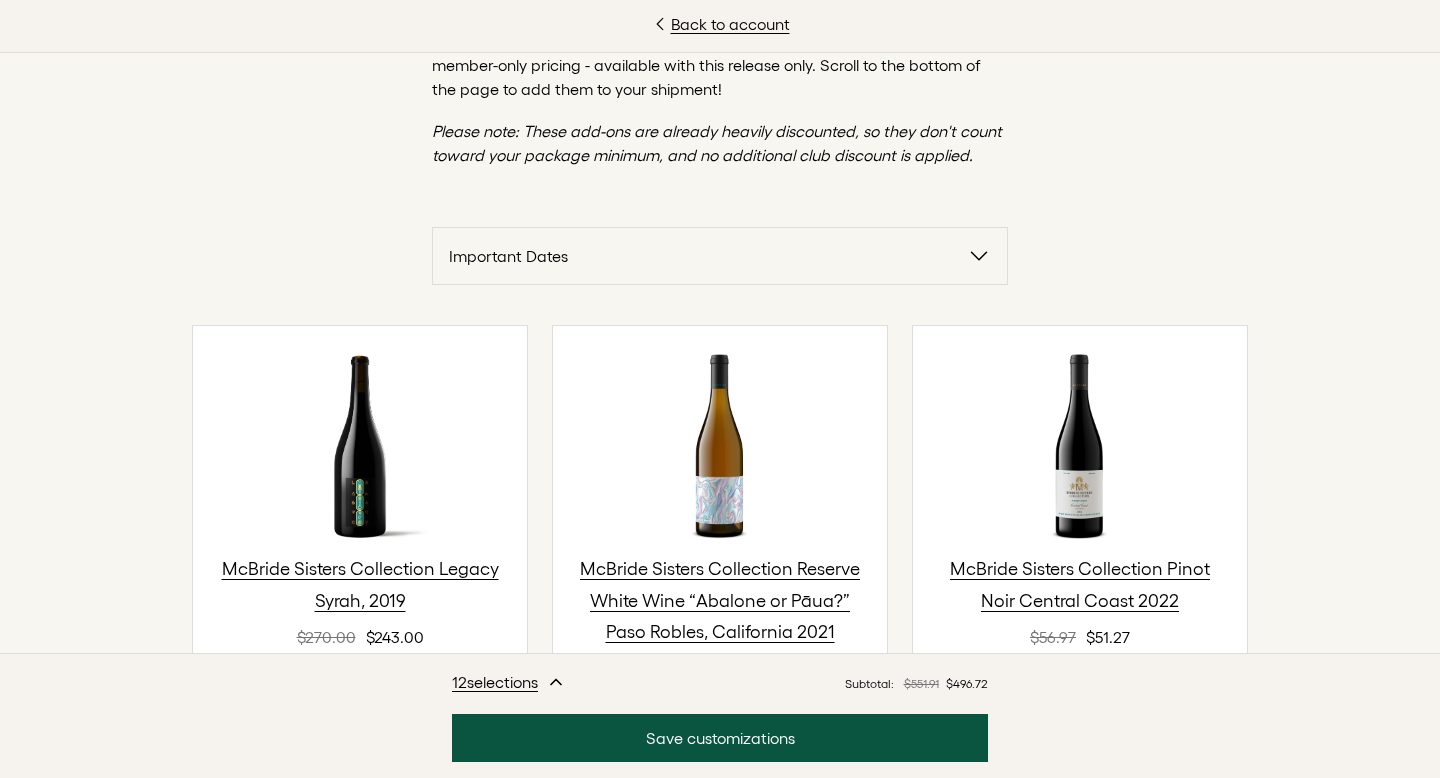 click on "Important Dates" at bounding box center [720, 256] 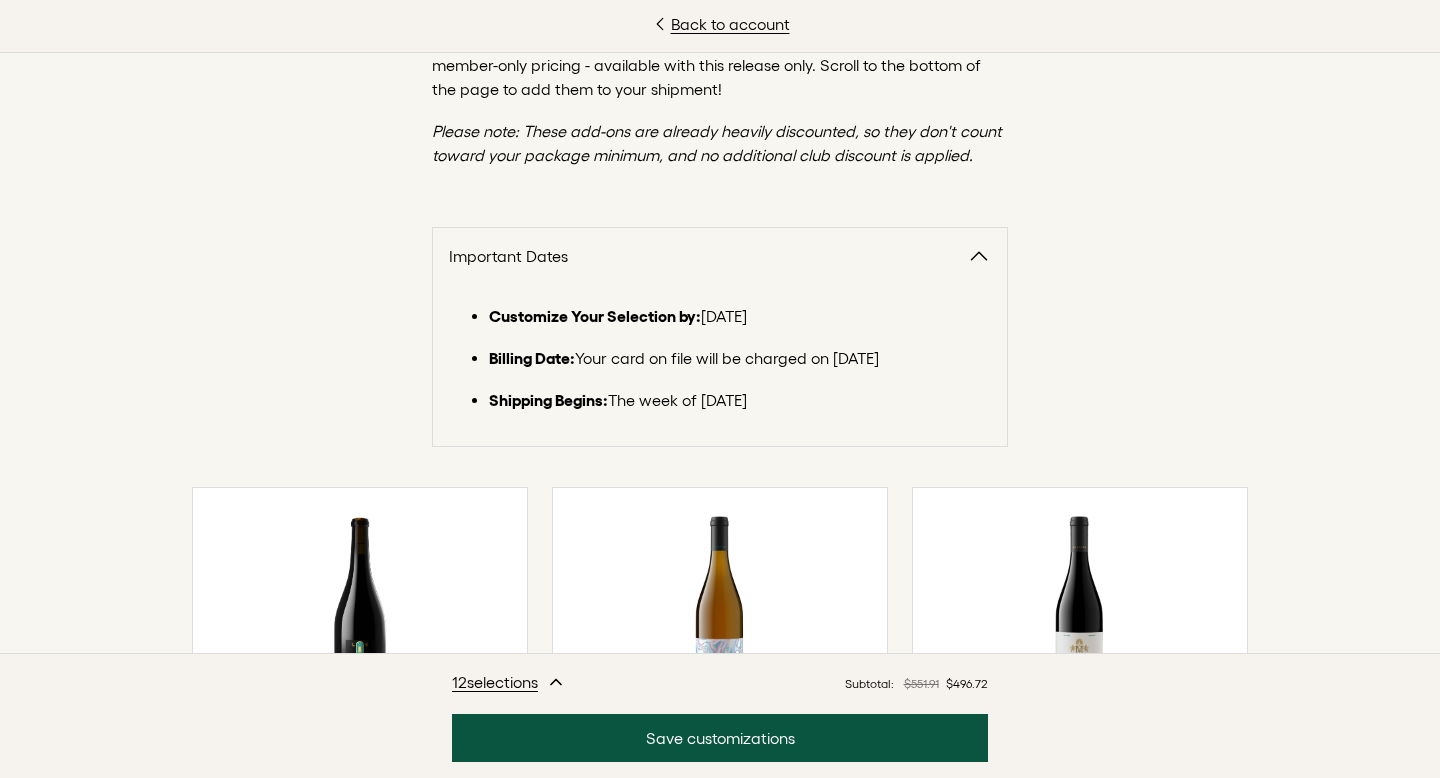 click on "Important Dates" at bounding box center [720, 256] 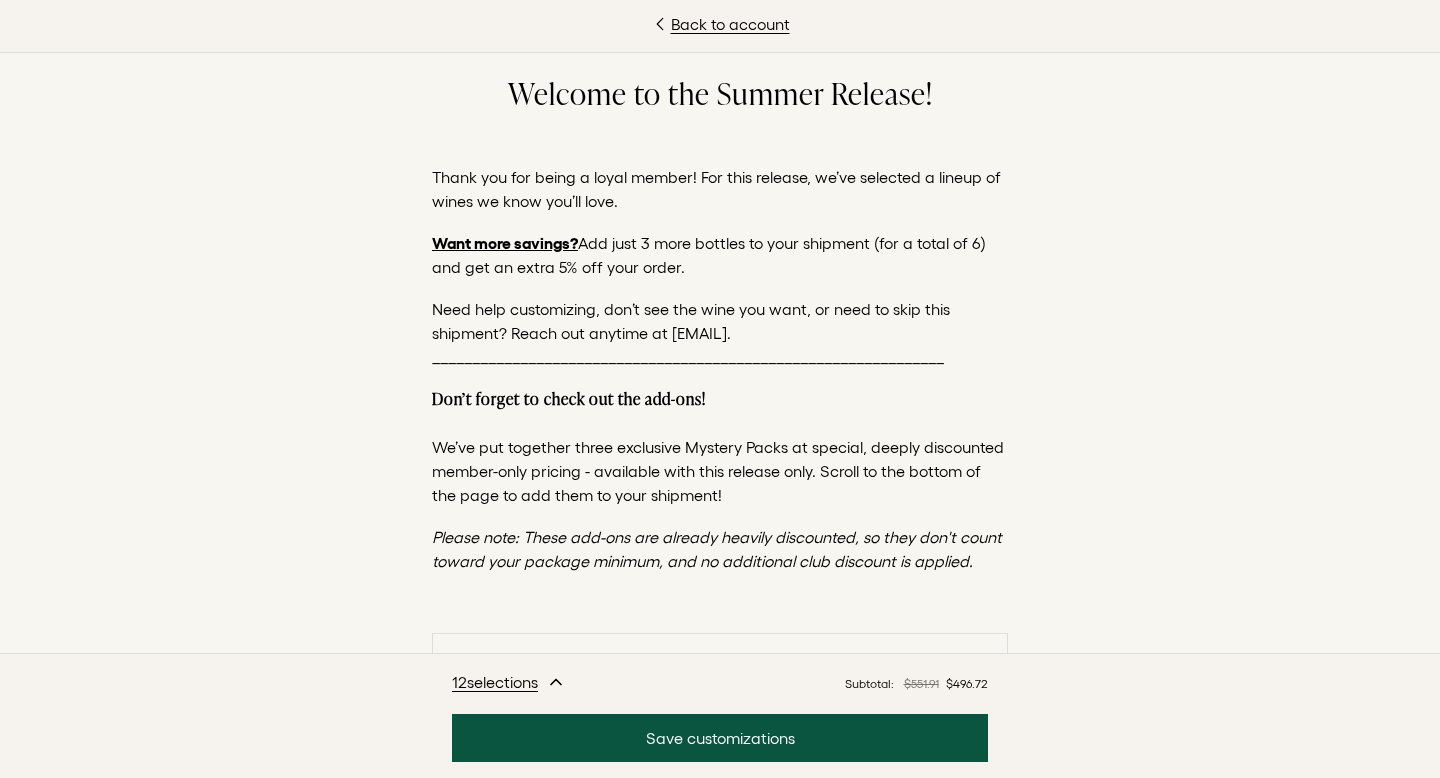 scroll, scrollTop: 0, scrollLeft: 0, axis: both 